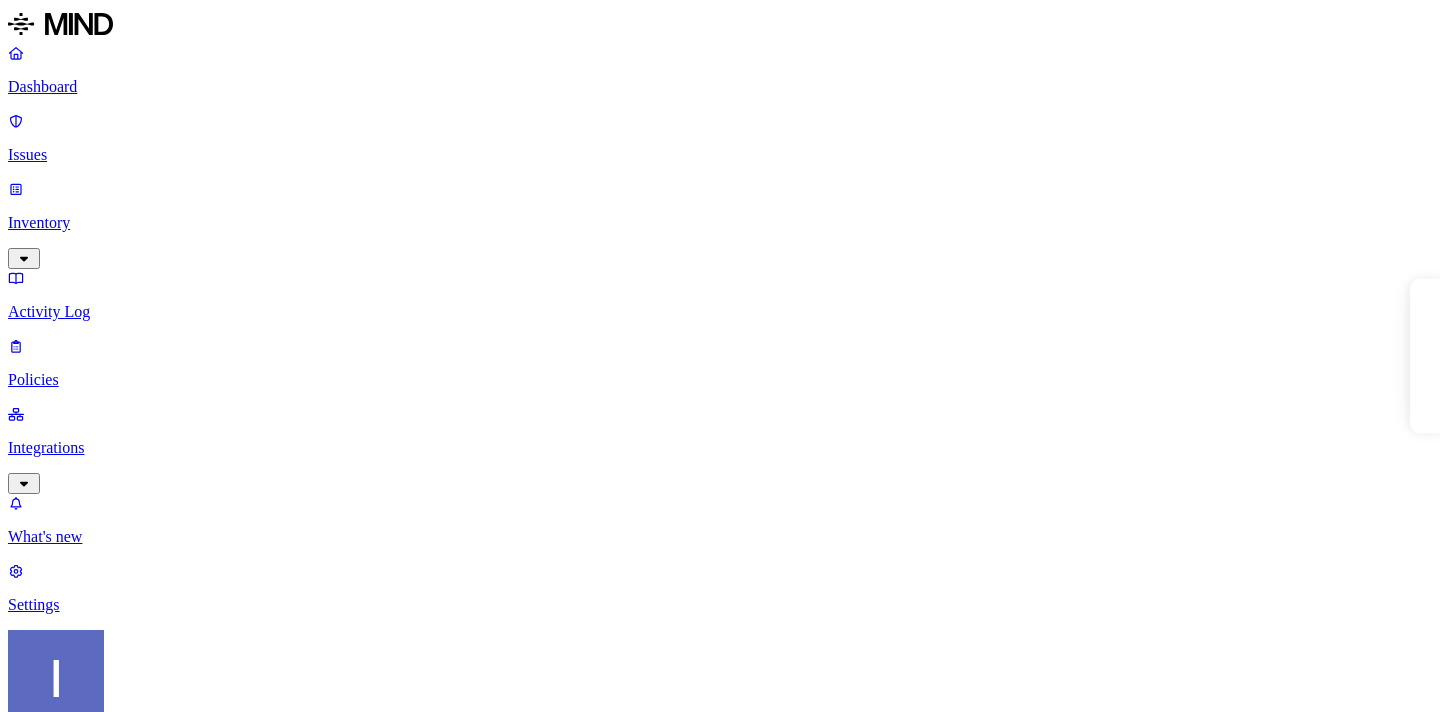 scroll, scrollTop: 0, scrollLeft: 0, axis: both 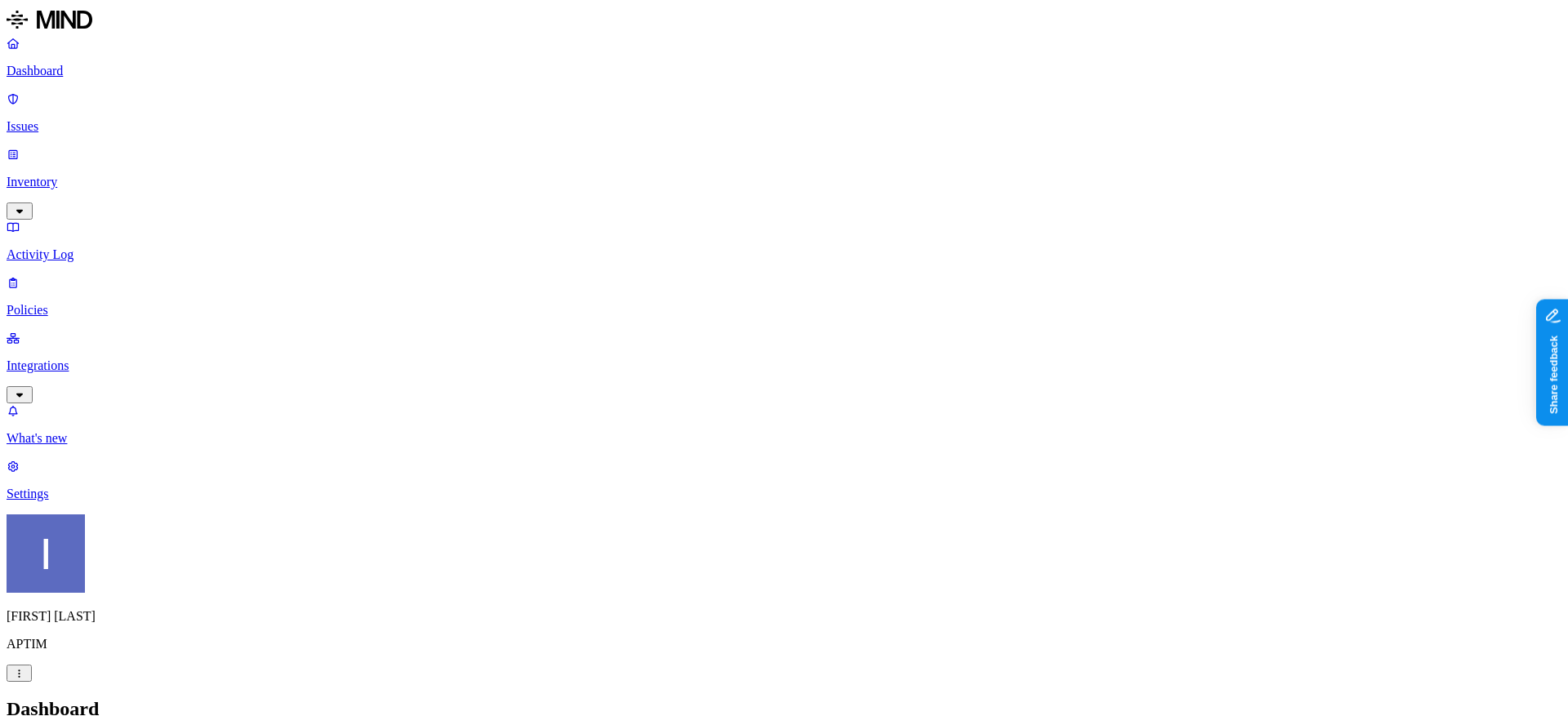 click on "[FIRST] [LAST] APTIM" at bounding box center [784, 598] 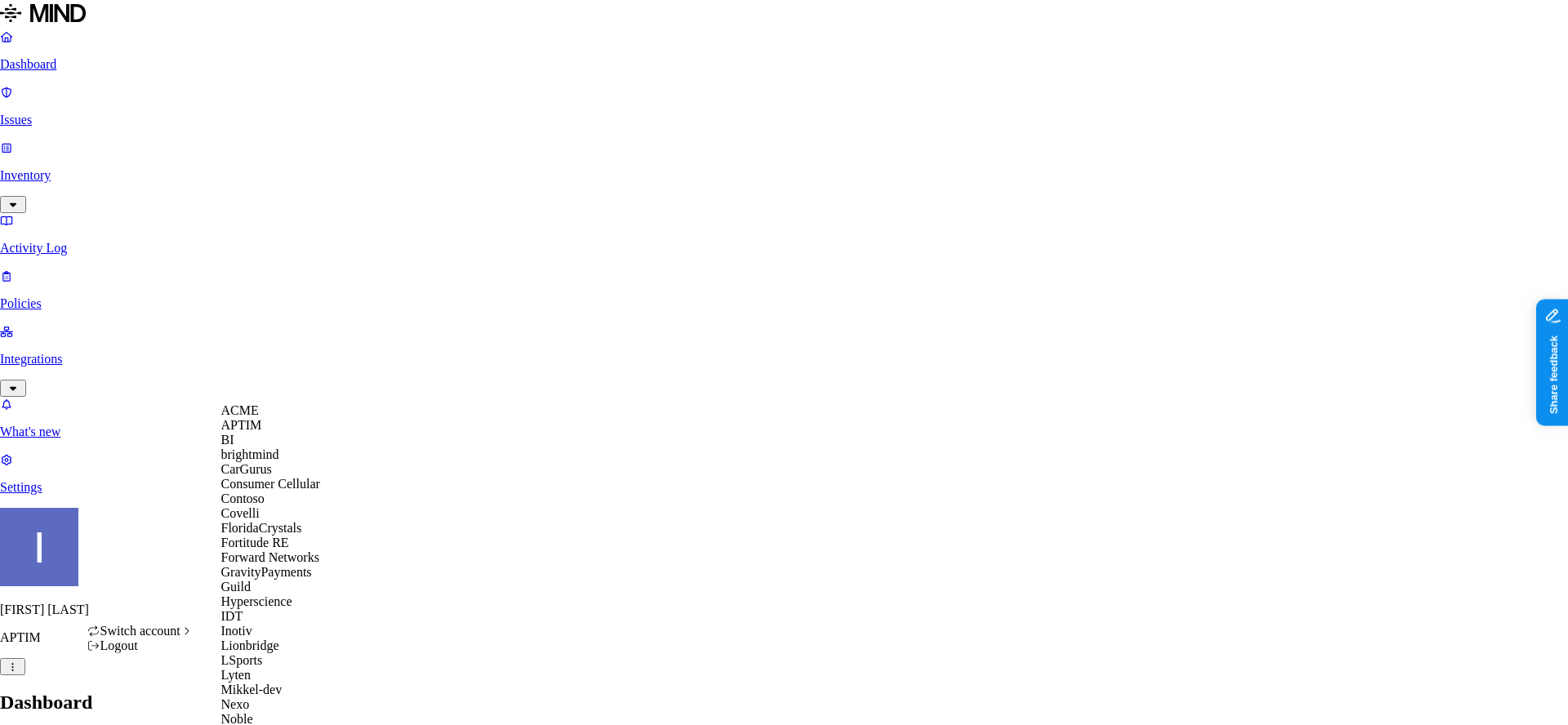 scroll, scrollTop: 751, scrollLeft: 0, axis: vertical 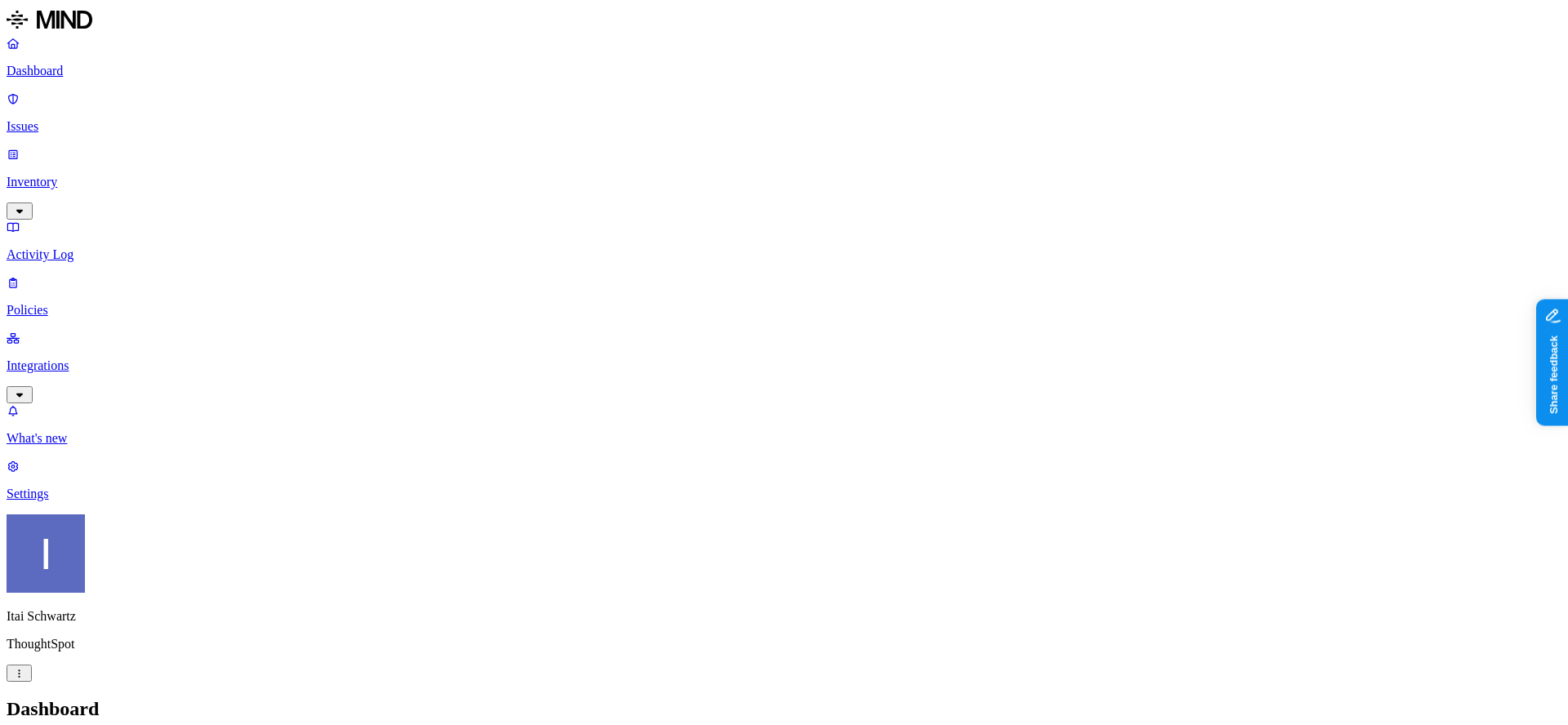 click on "AWS credentials 371" at bounding box center [817, 2453] 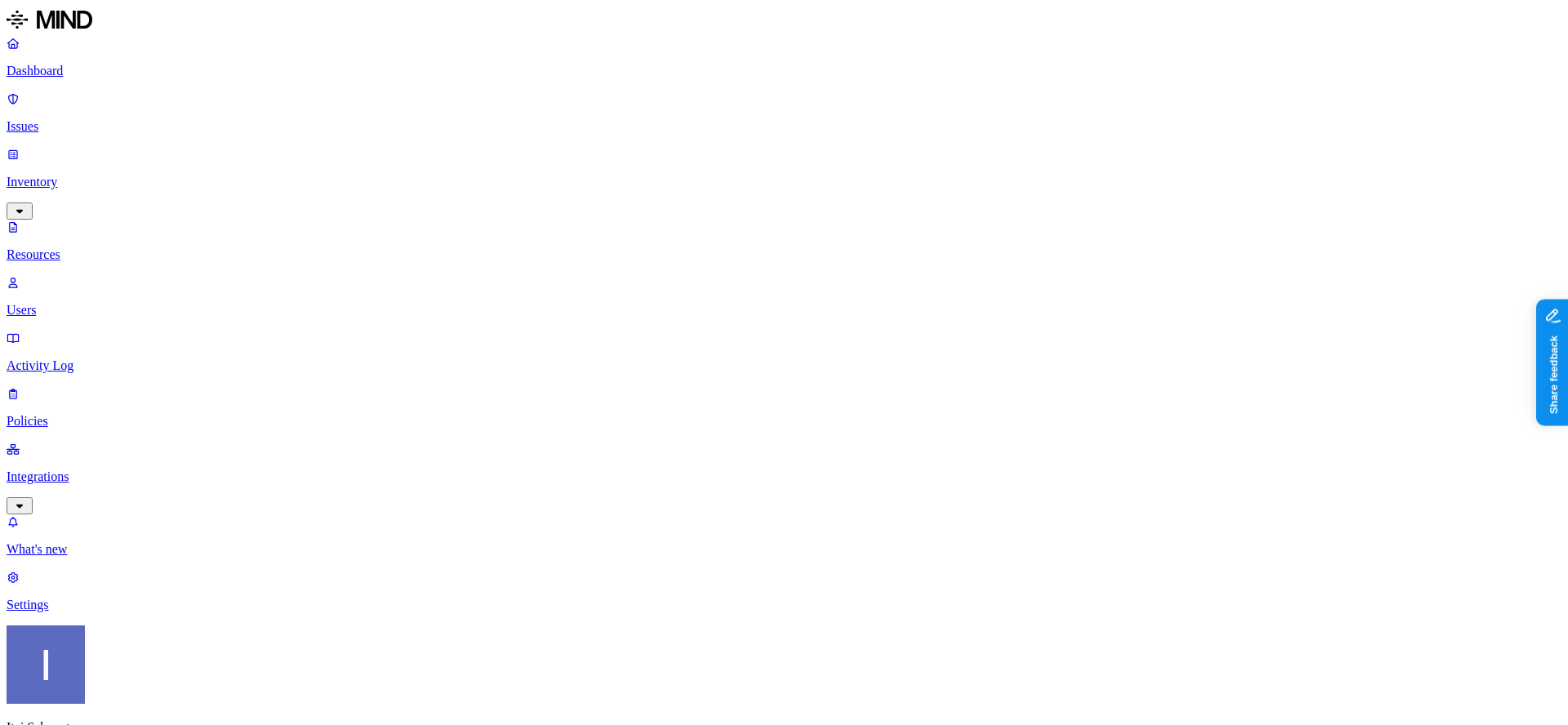 click on "–" at bounding box center (606, 1835) 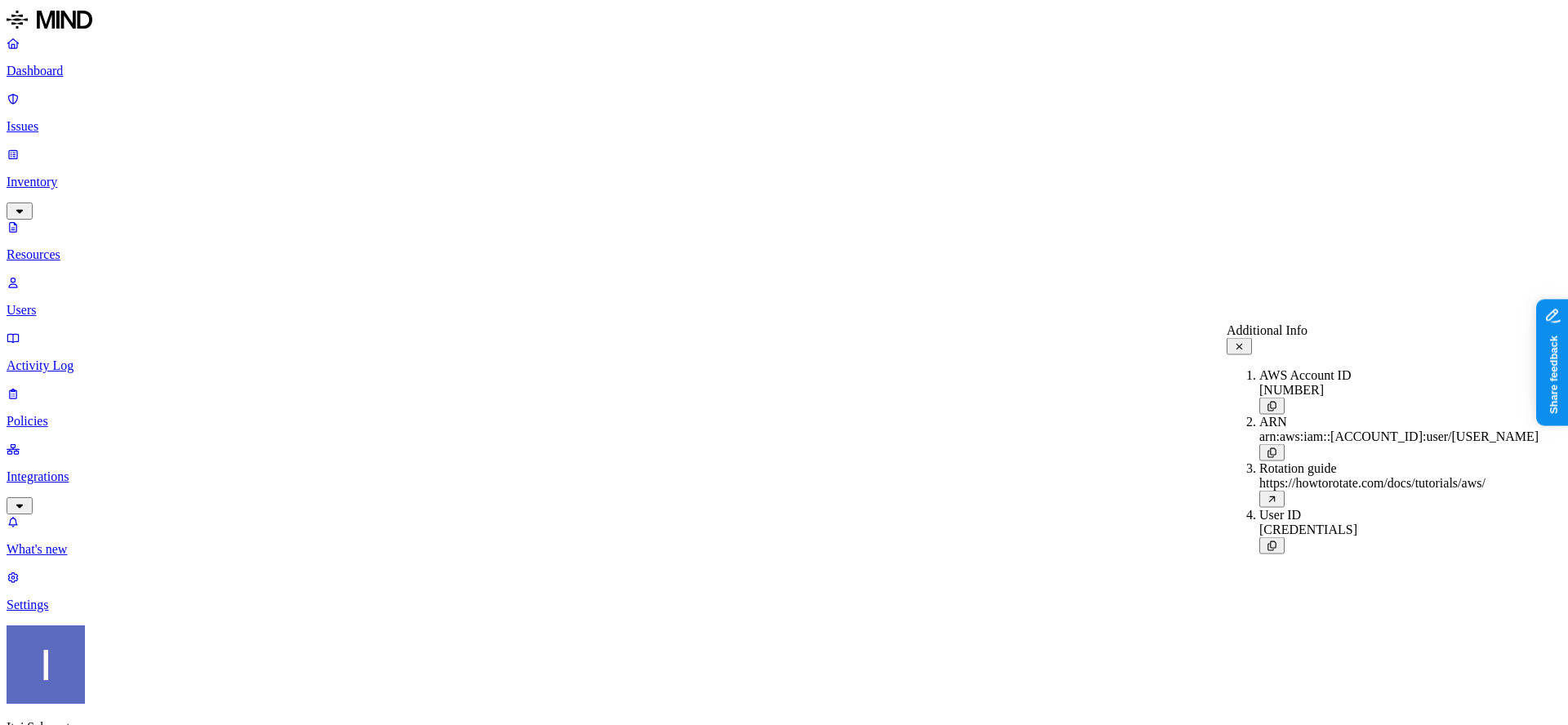 click on "–" at bounding box center (784, 6890) 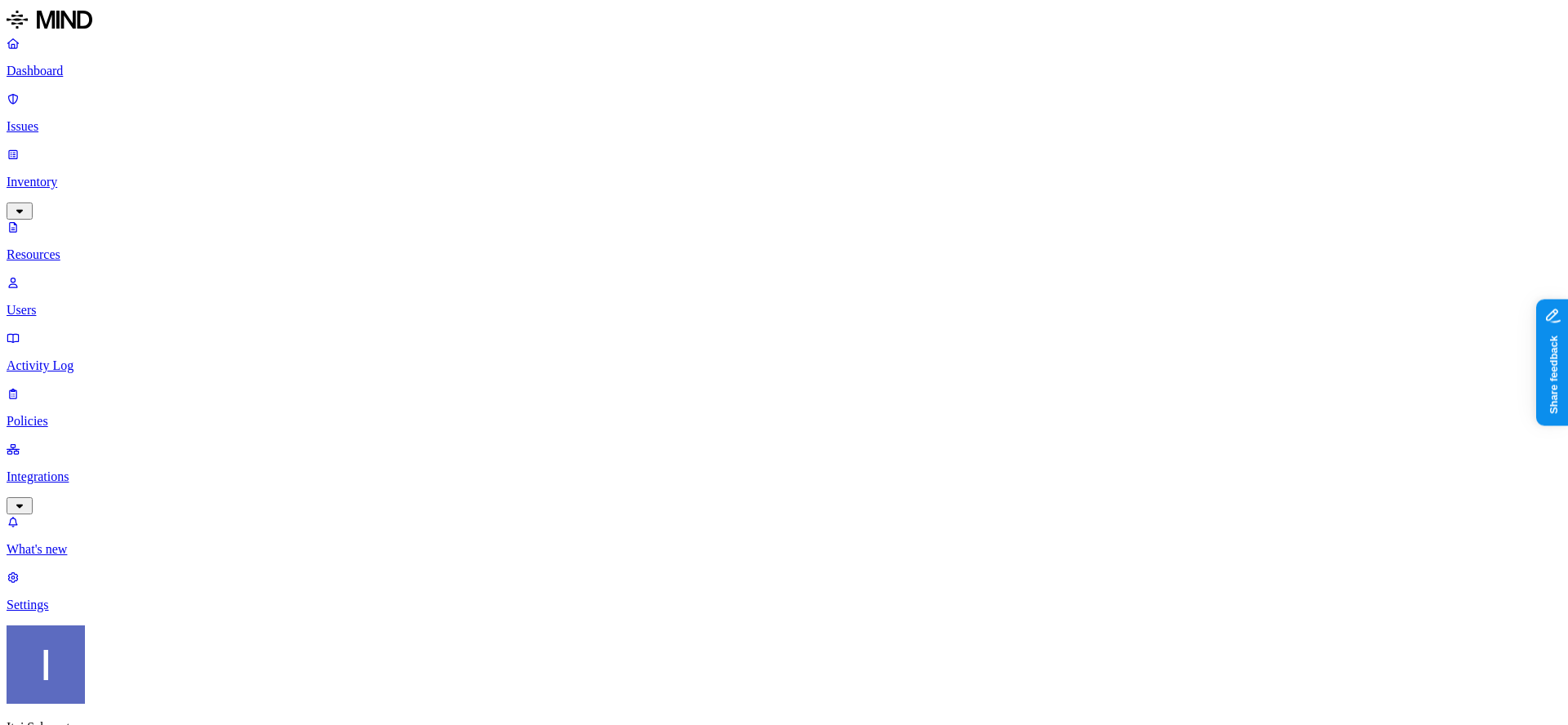 click on "Resources" at bounding box center [784, 820] 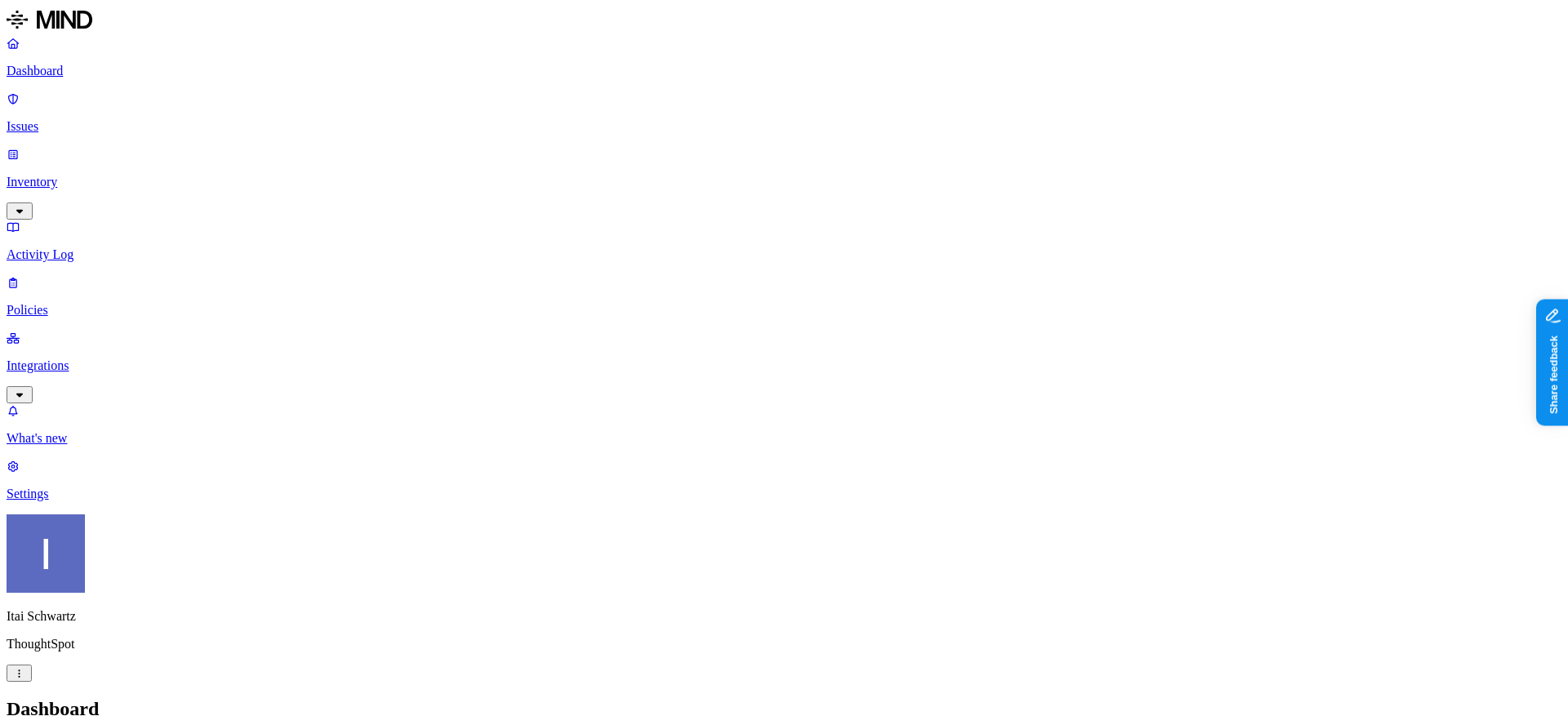 click on "Detection" at bounding box center (97, 1646) 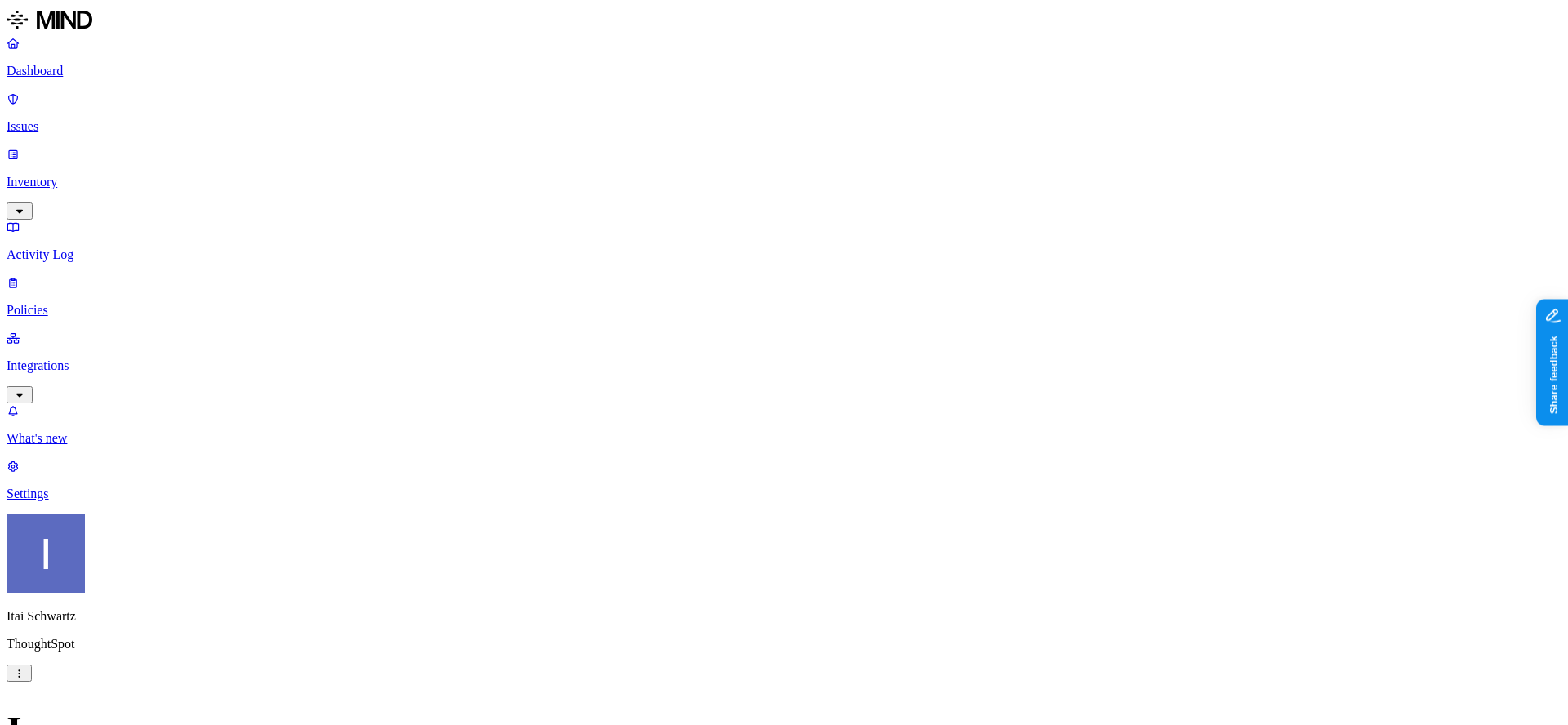 click on "[FIRSTNAME].[LASTNAME]@example.com" at bounding box center [941, 1012] 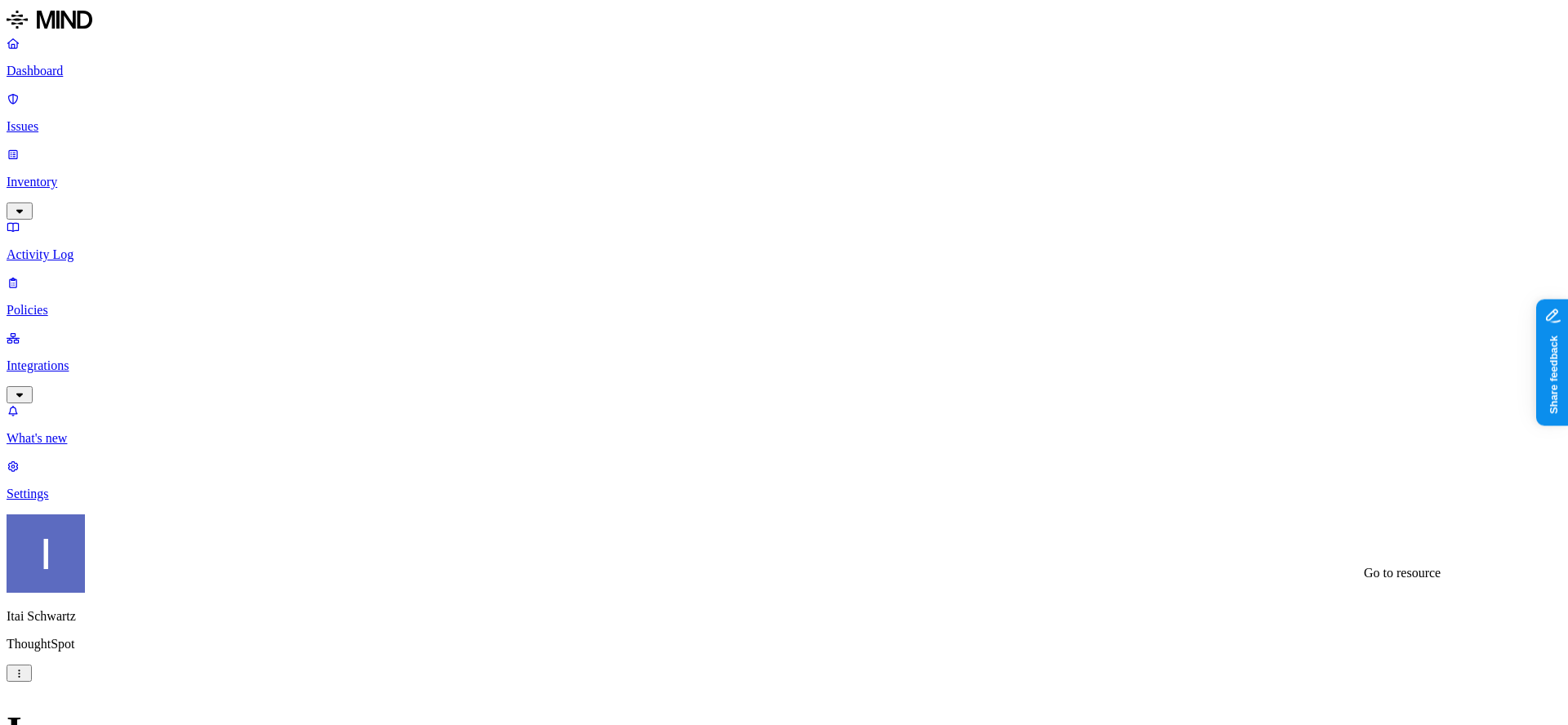 scroll, scrollTop: 0, scrollLeft: 0, axis: both 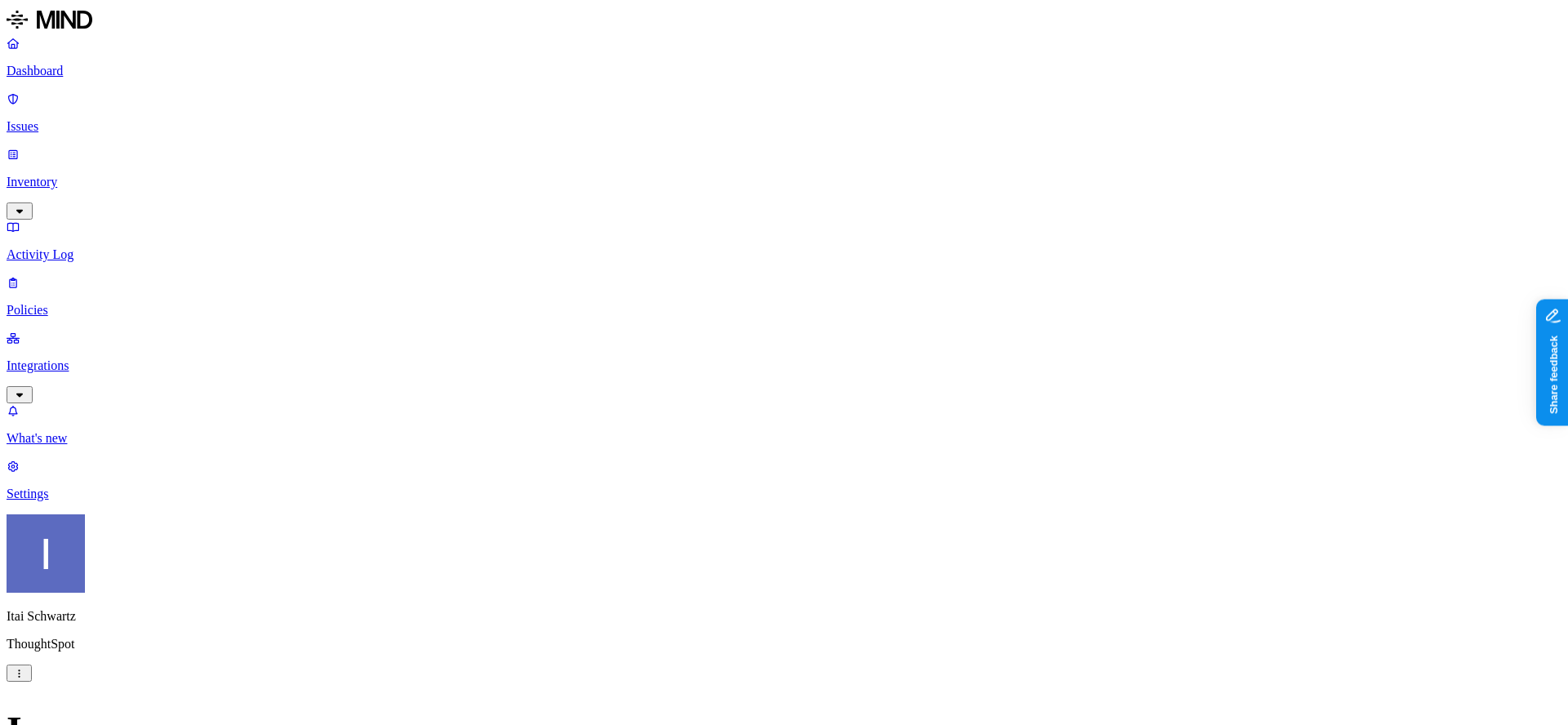 click on "Open" at bounding box center (36, 1756) 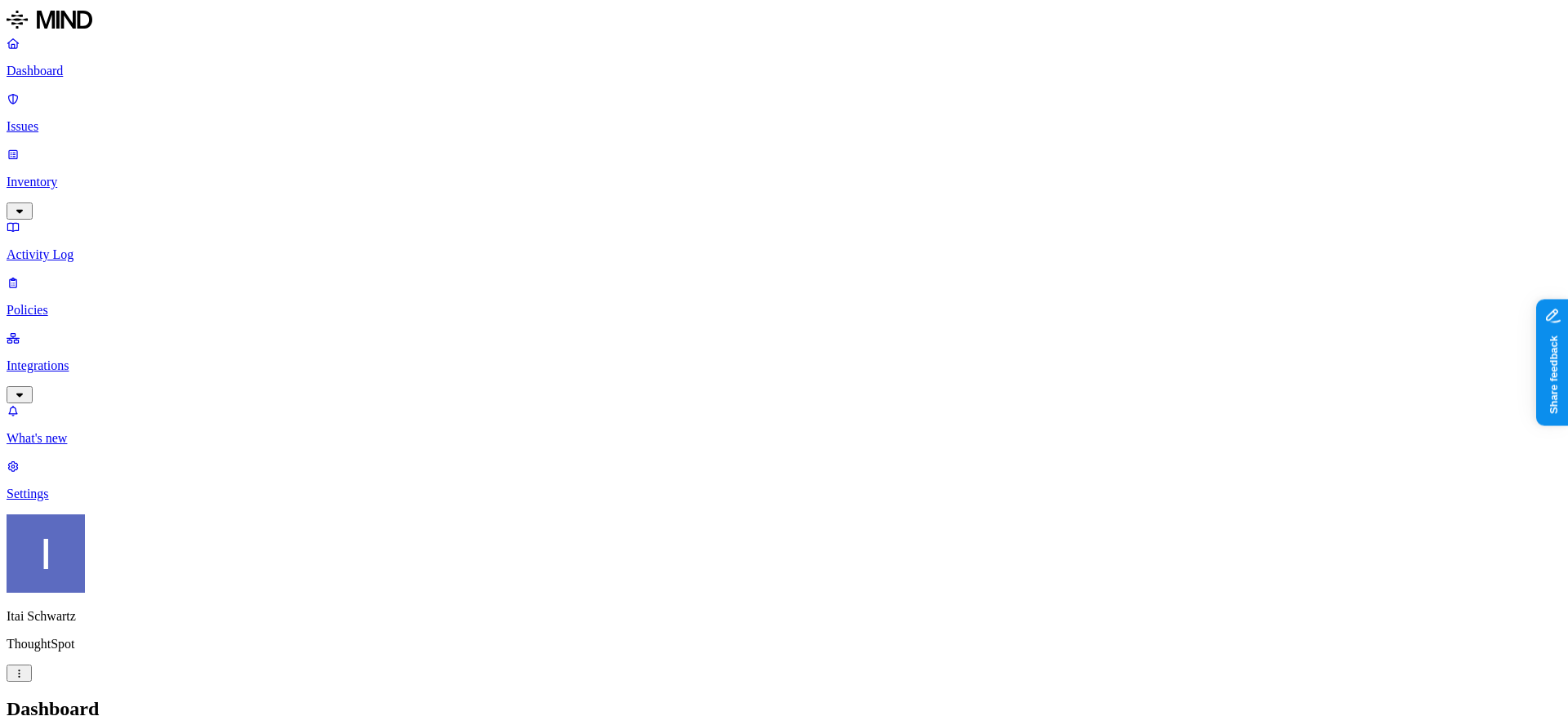 click on "Detection" at bounding box center (97, 1620) 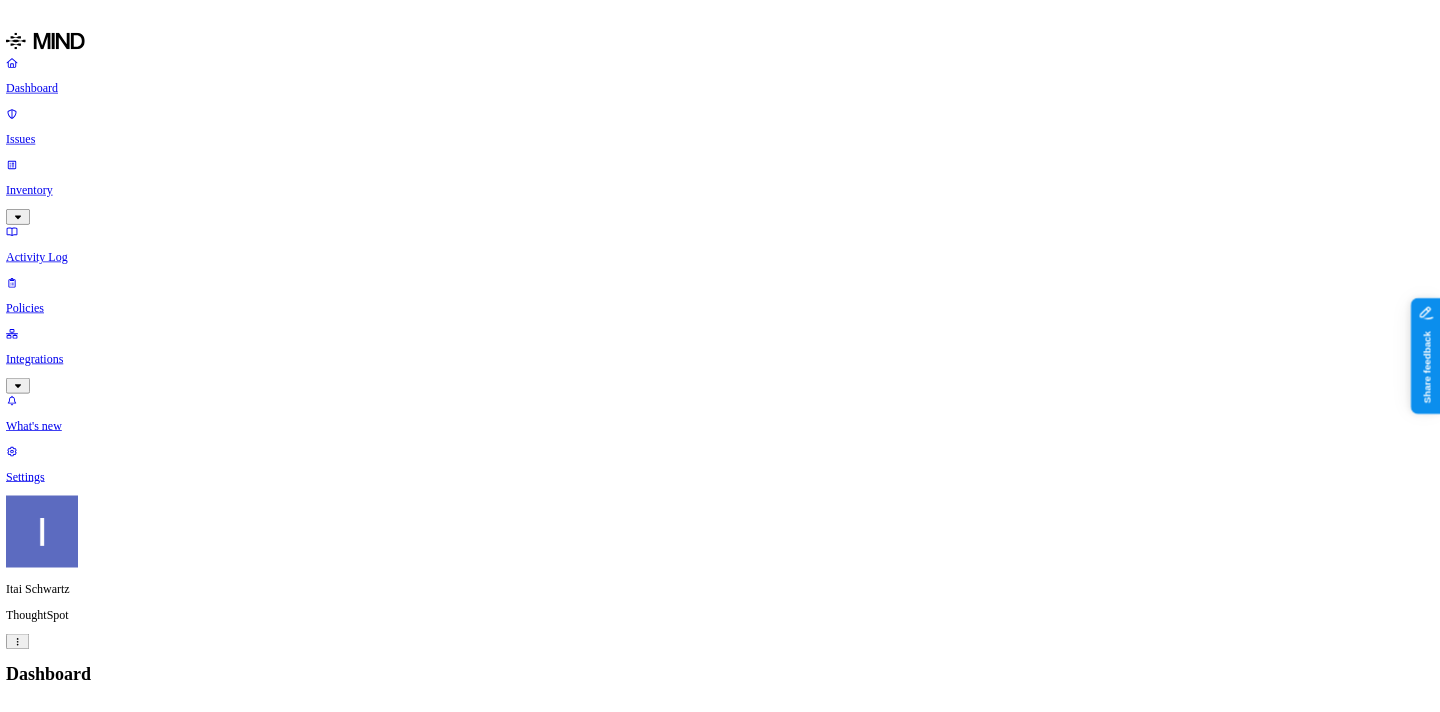 scroll, scrollTop: 0, scrollLeft: 0, axis: both 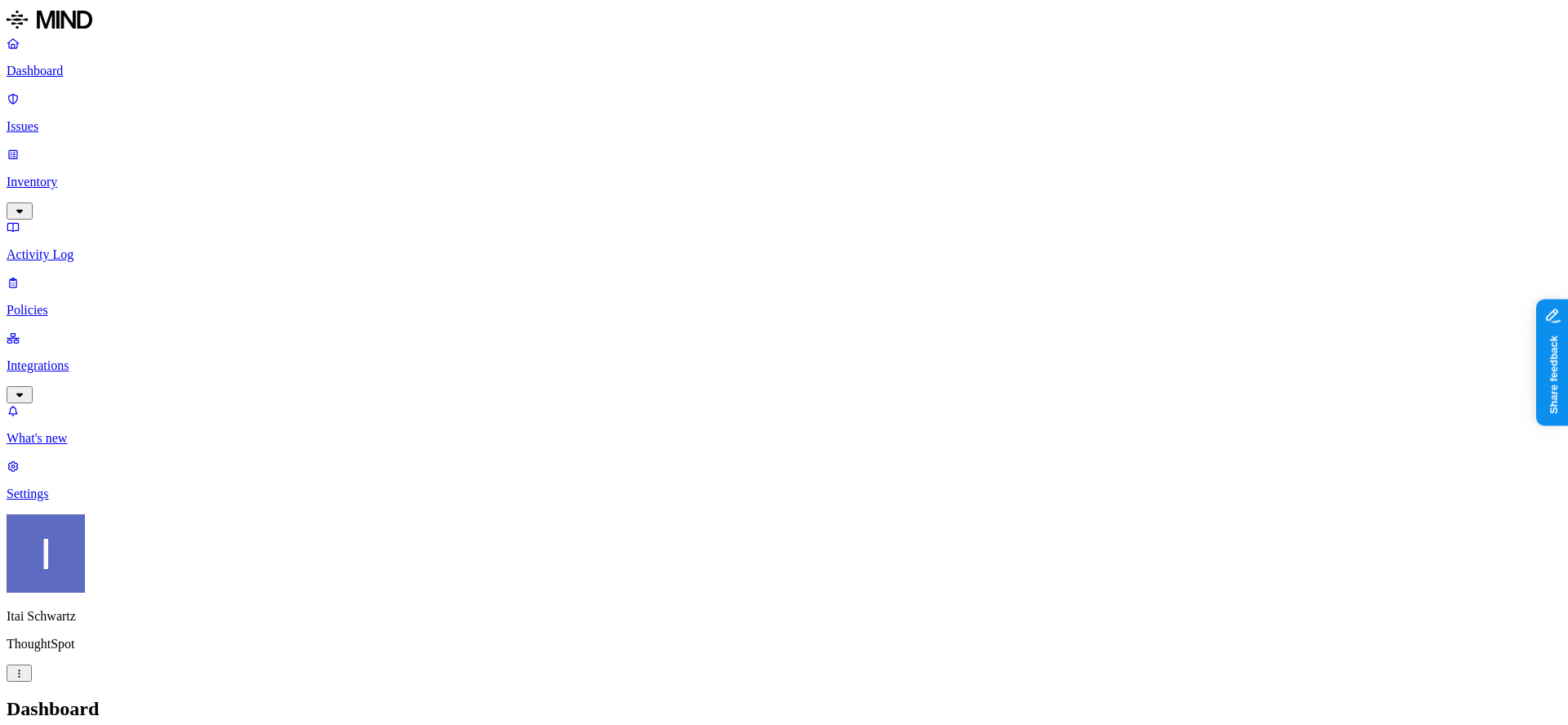 drag, startPoint x: 106, startPoint y: 133, endPoint x: 97, endPoint y: 178, distance: 45.891176 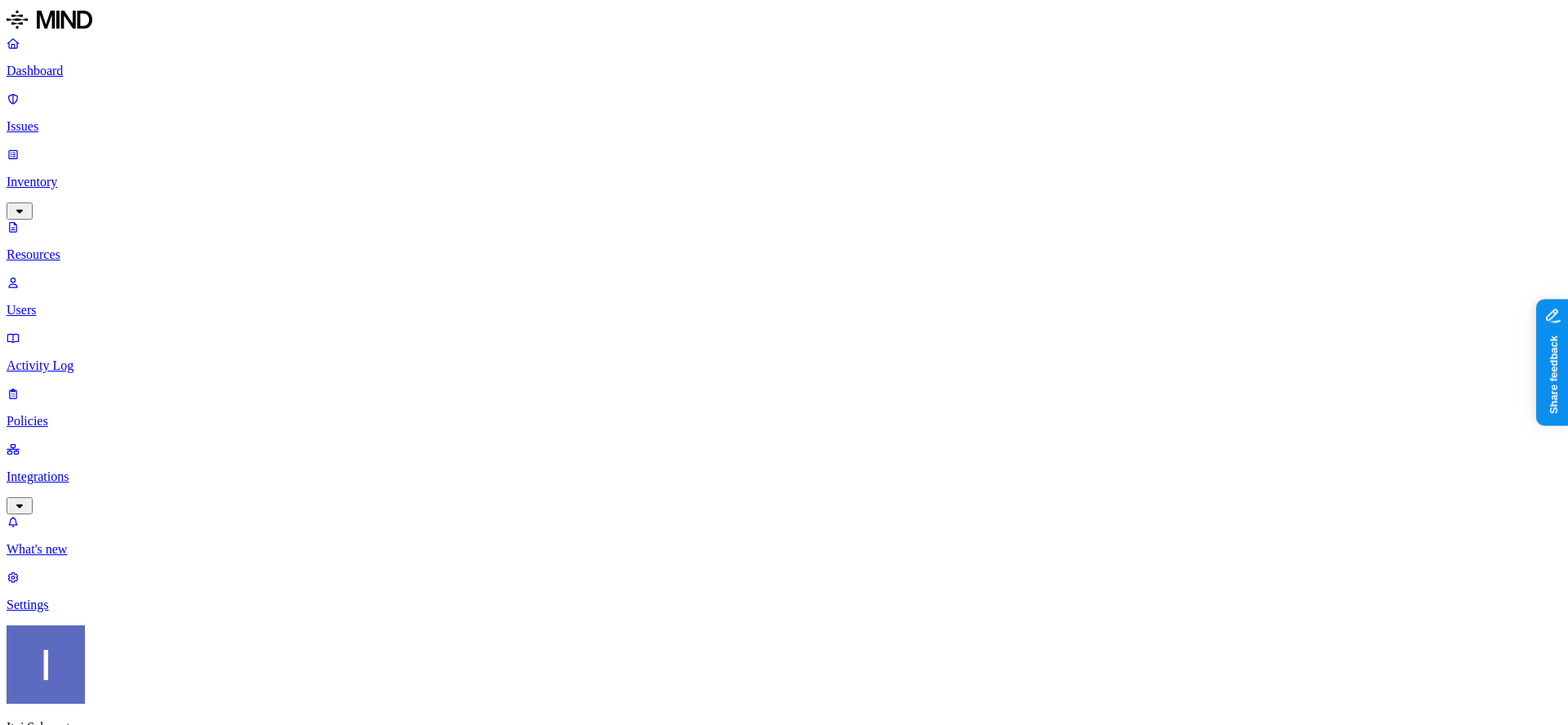 click on "Users" at bounding box center [784, 310] 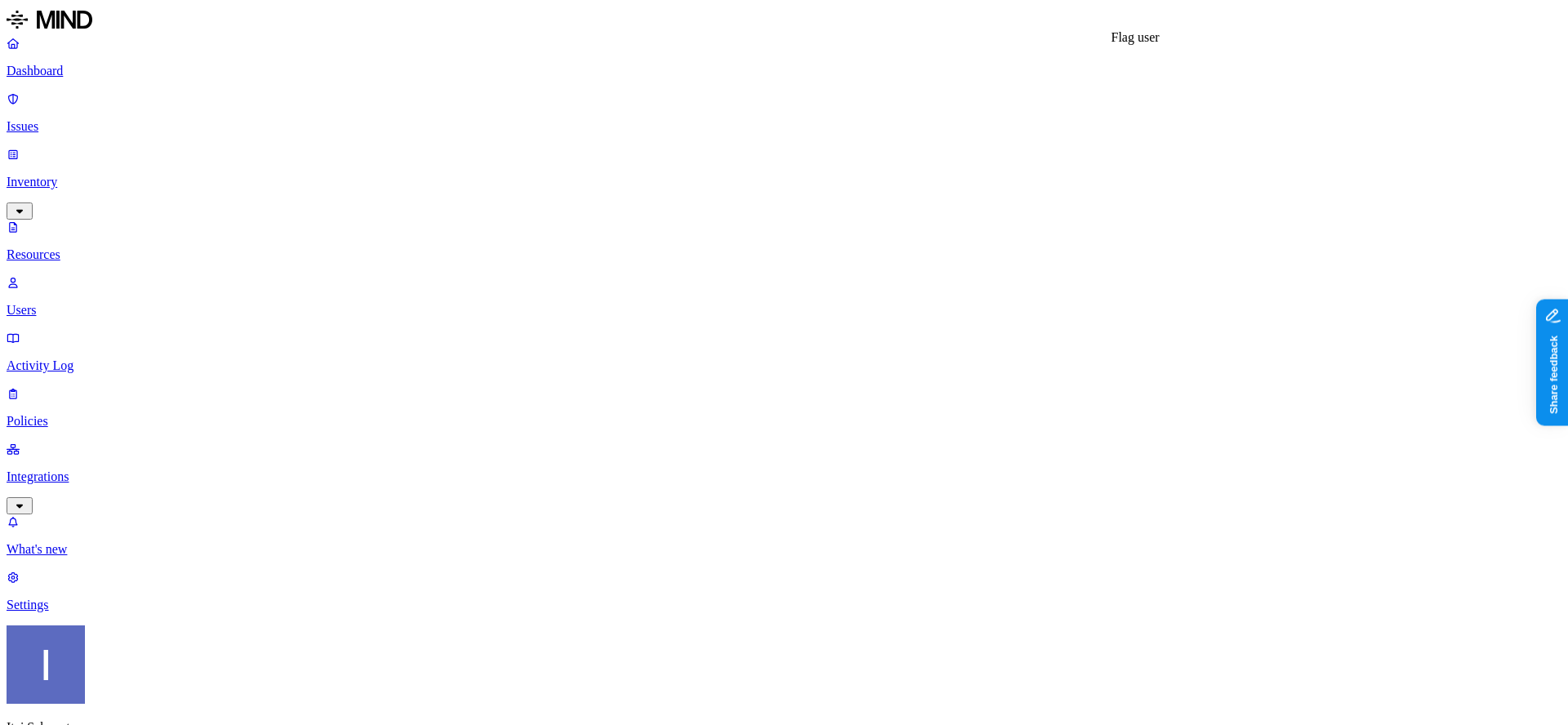 type 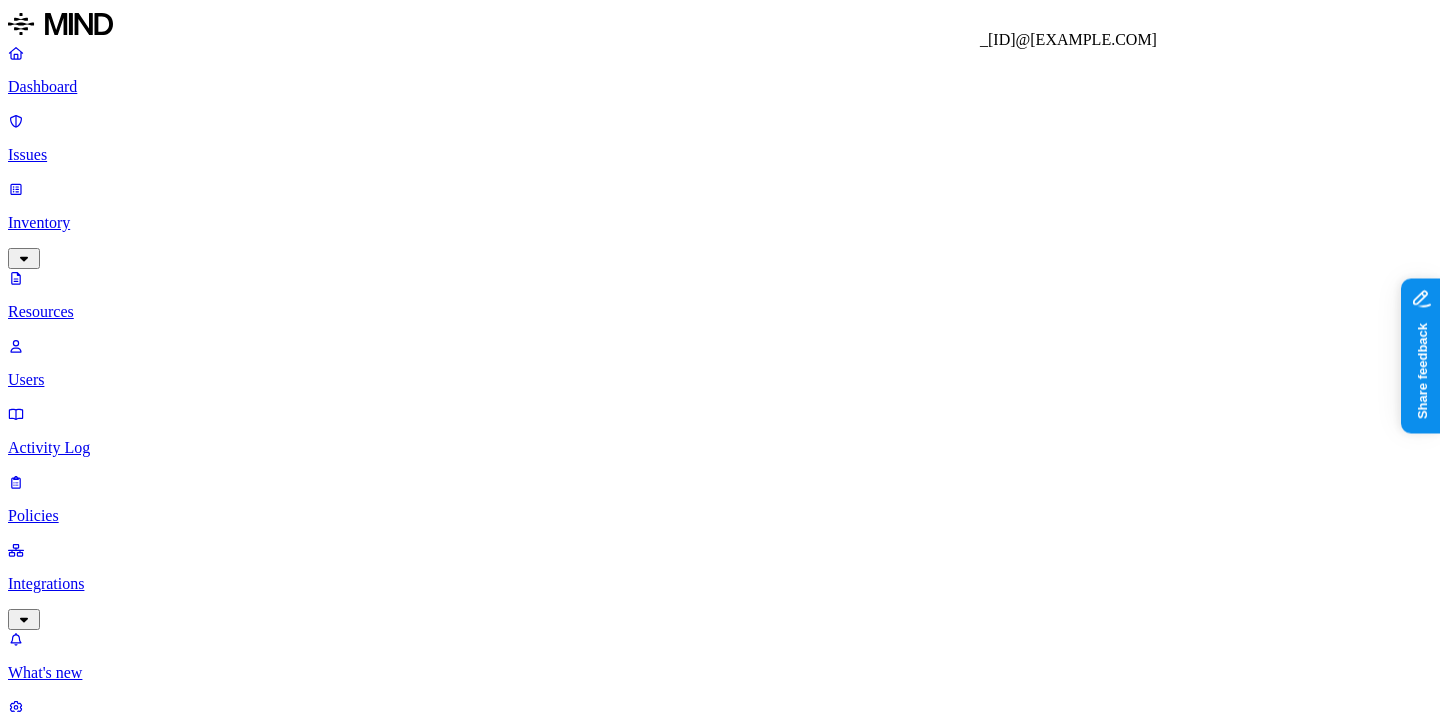 click on "_[ID]@[EXAMPLE.COM]" at bounding box center (720, 8966) 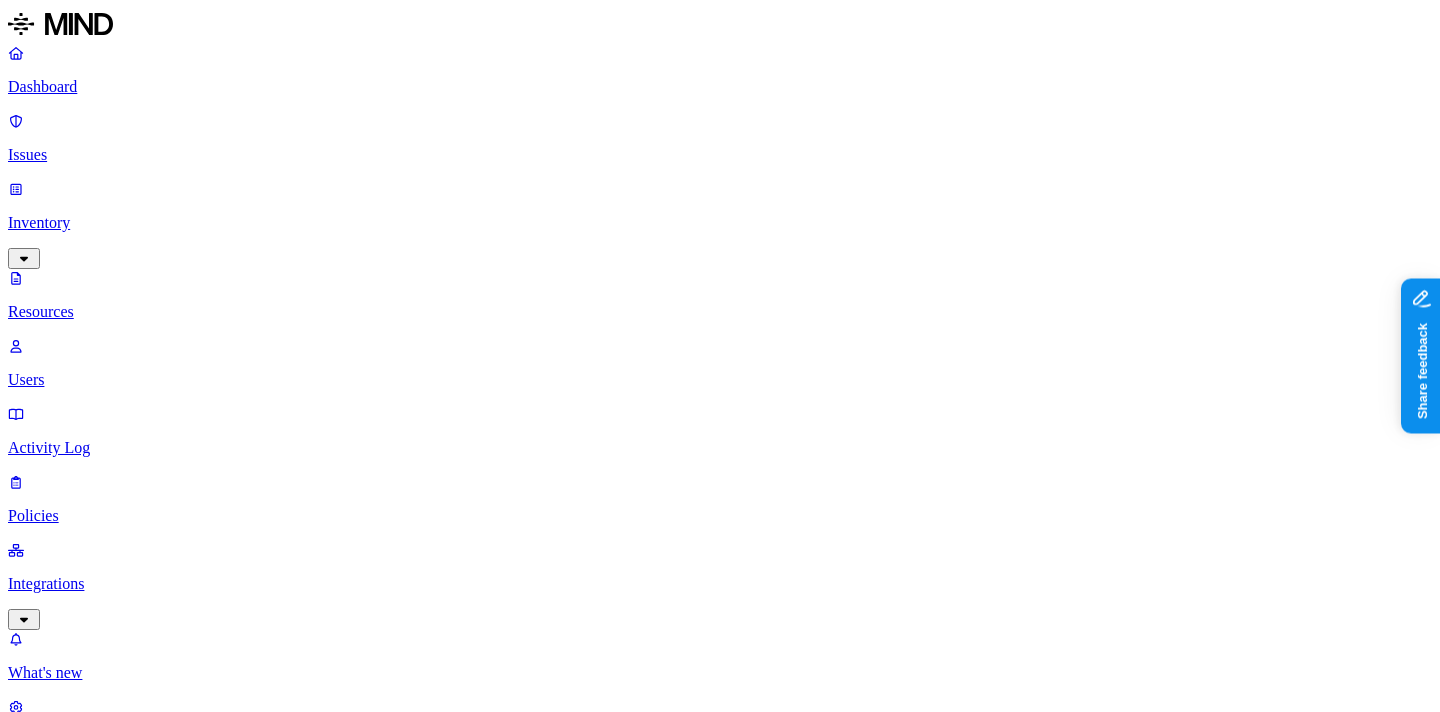 click on "Dashboard Issues Inventory Resources Users Activity Log Policies Integrations What's new 1 Settings" at bounding box center (720, 397) 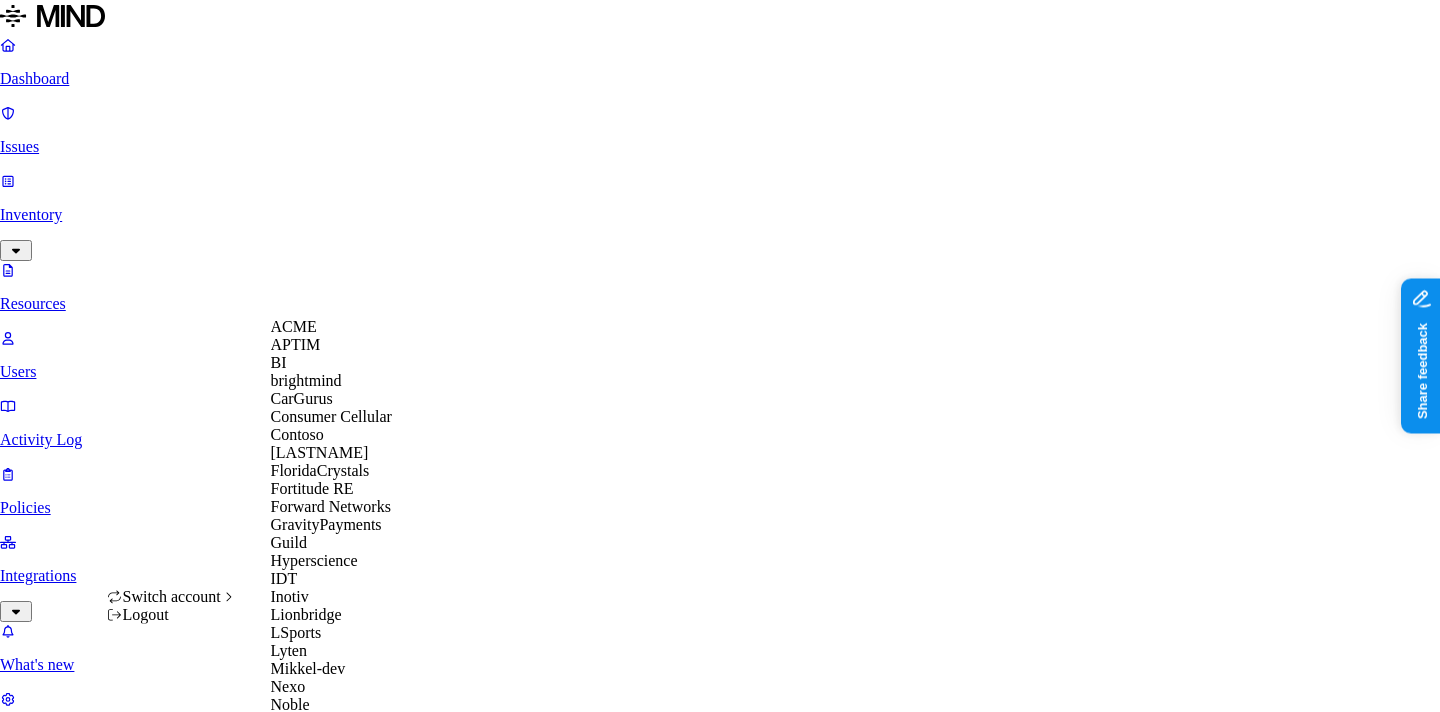 scroll, scrollTop: 27, scrollLeft: 0, axis: vertical 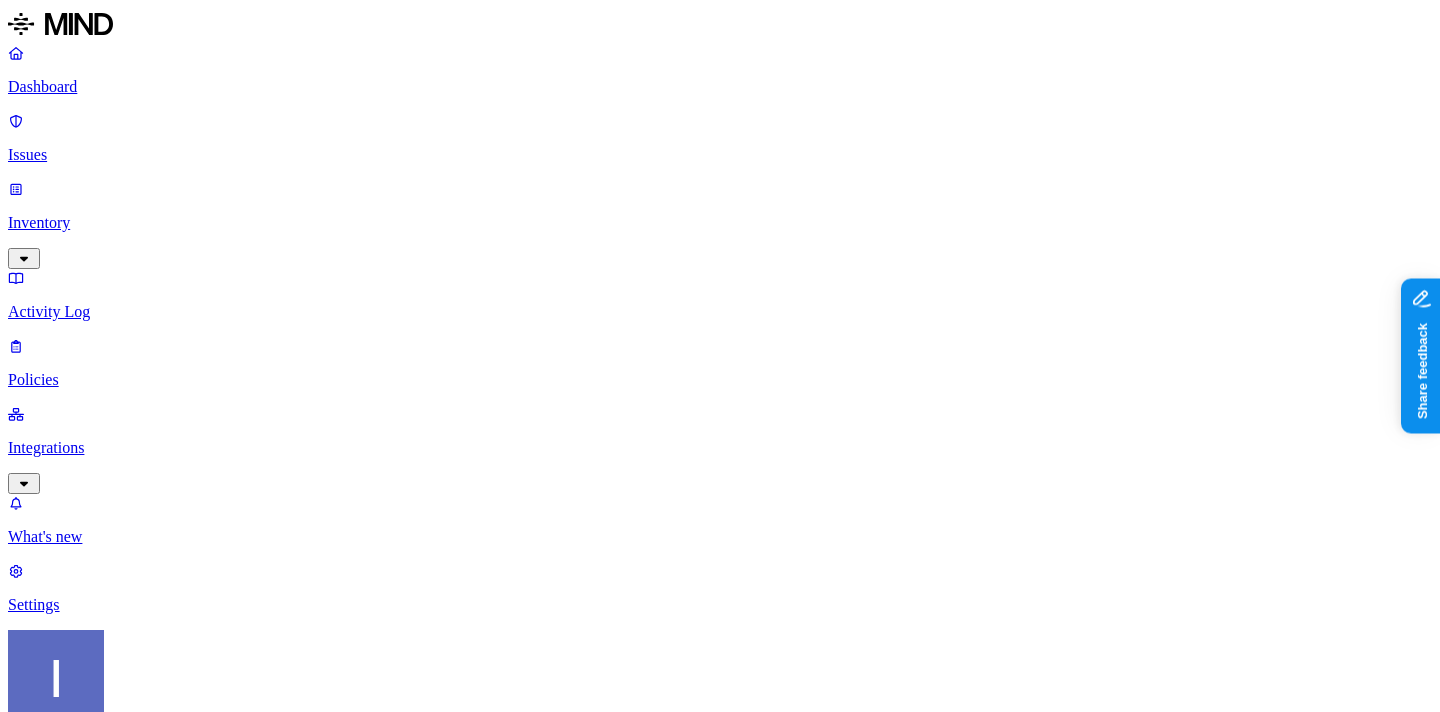 click on "Inventory" at bounding box center (720, 223) 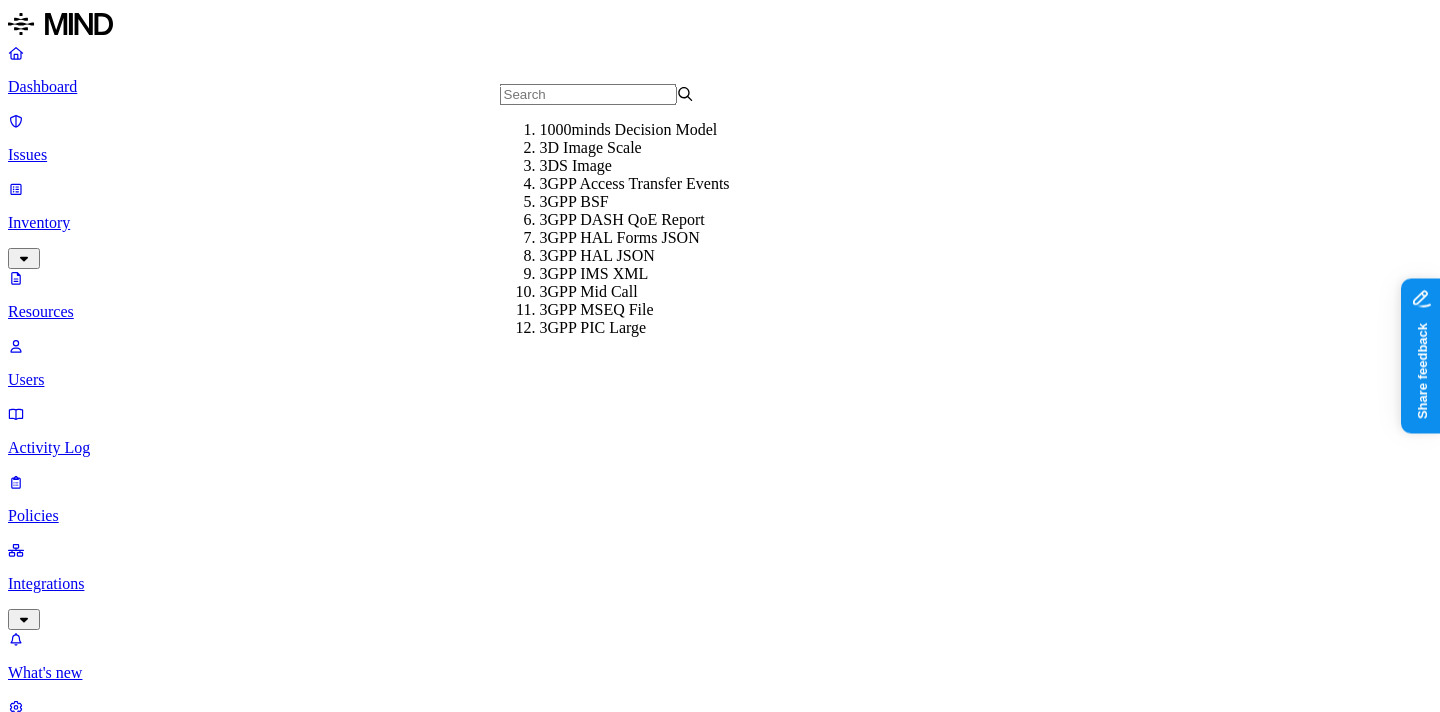 click on "Classification" at bounding box center [63, 1111] 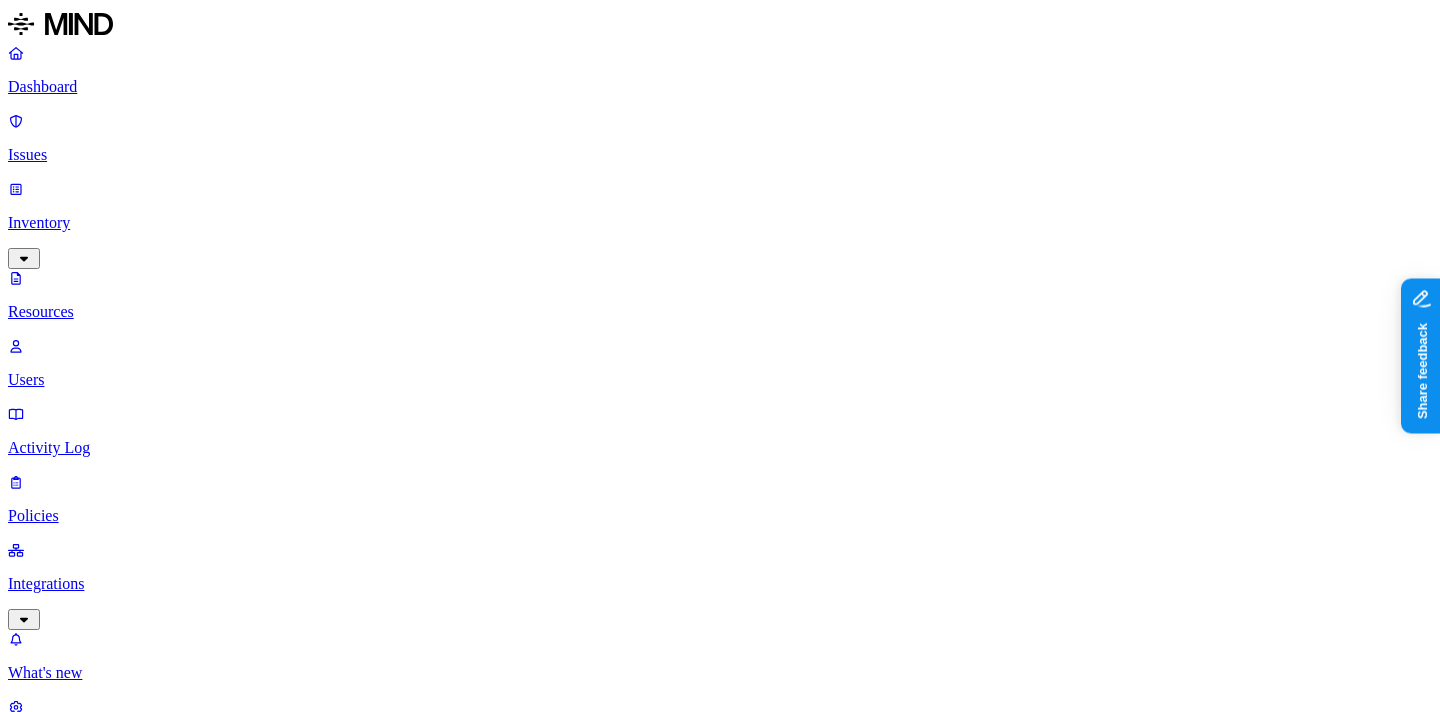 click on "Category" at bounding box center [51, 1304] 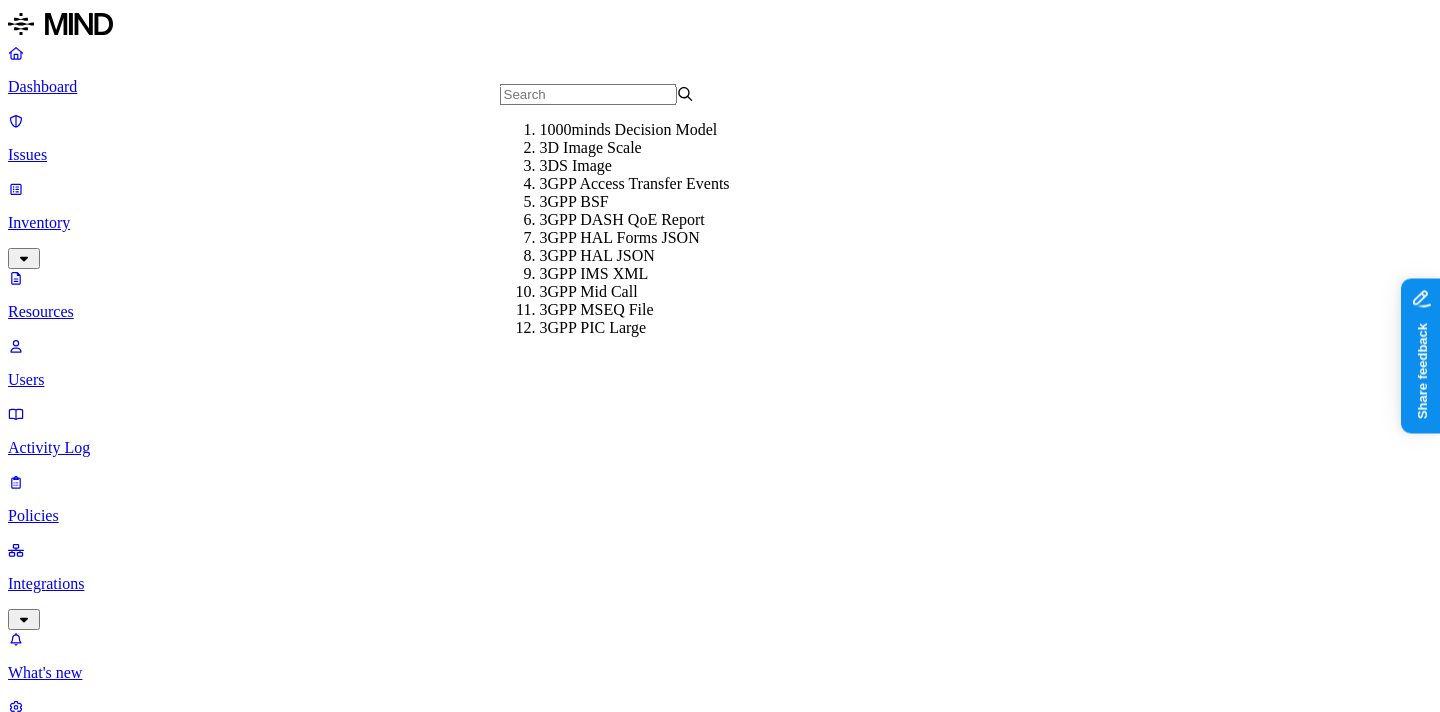 click on "Classification" at bounding box center (55, 1111) 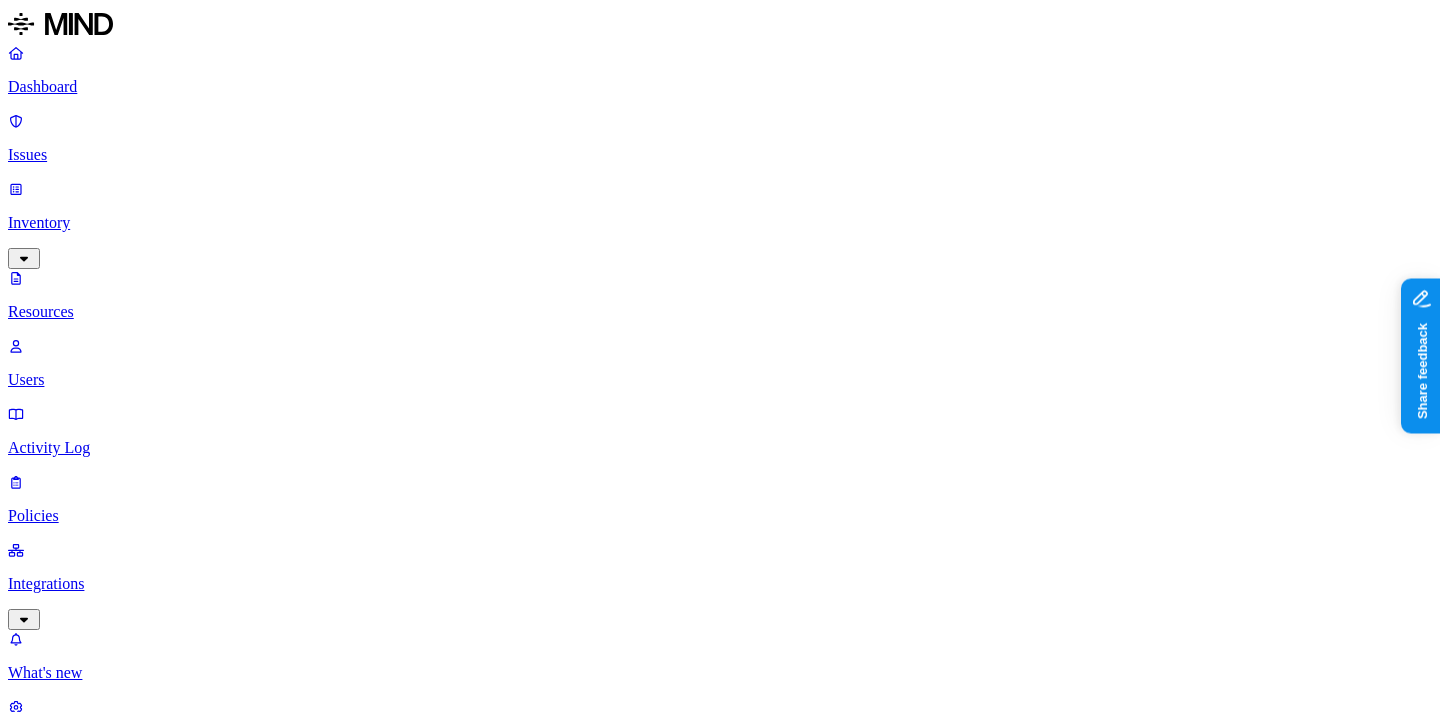 click on "Resources" at bounding box center [720, 1004] 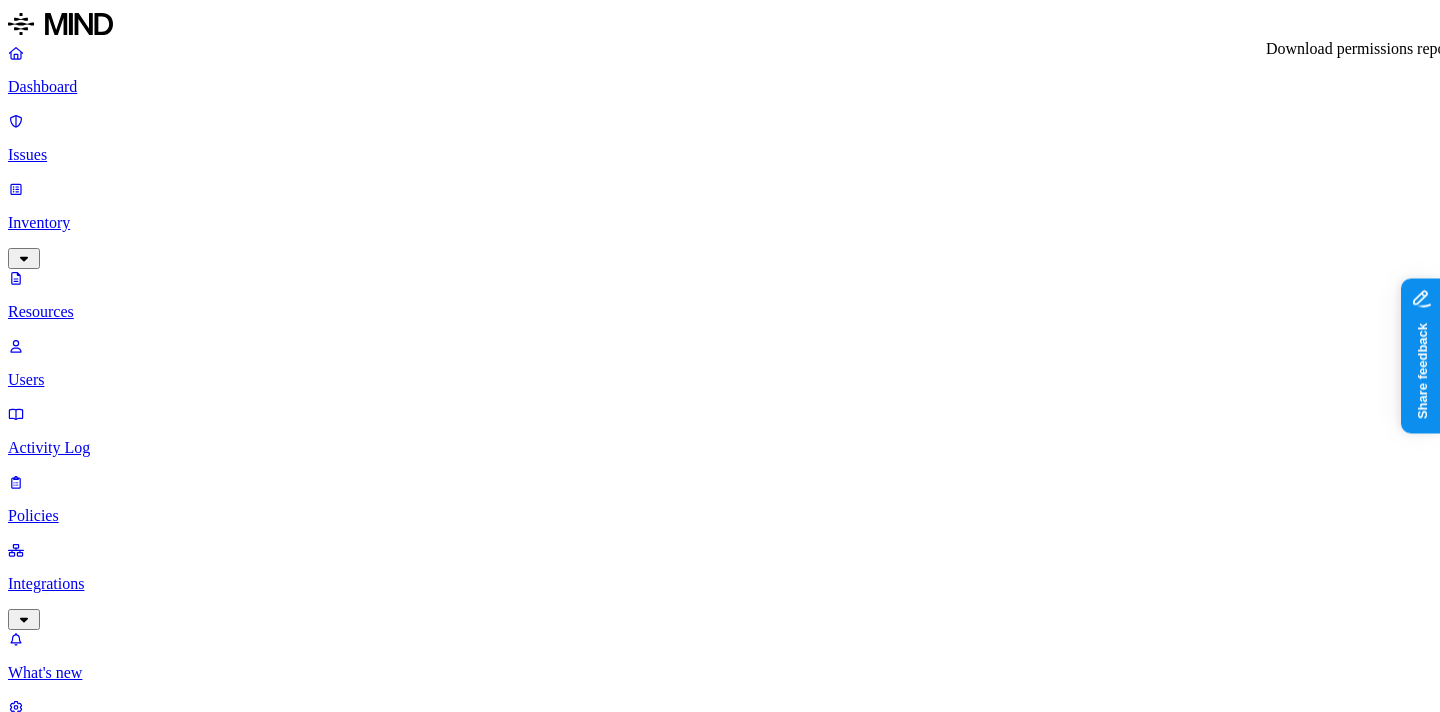 click 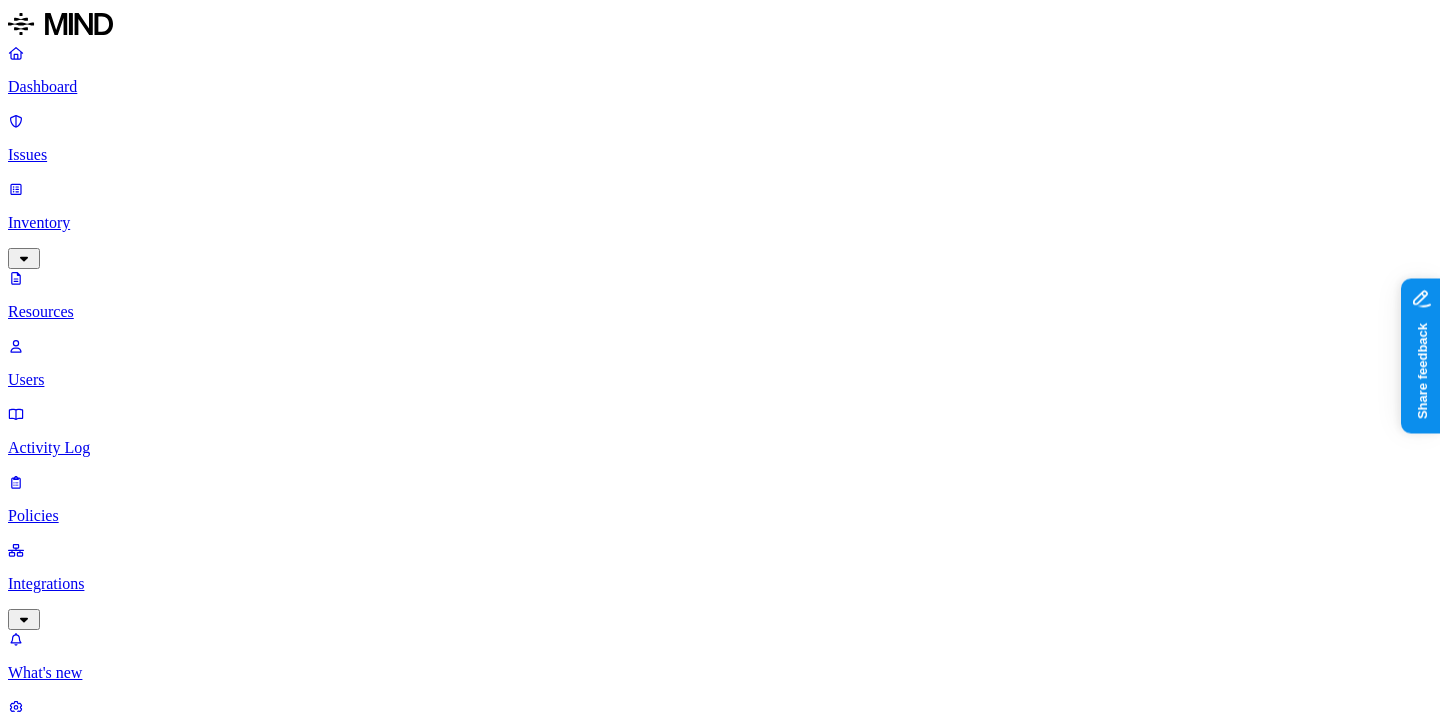 type 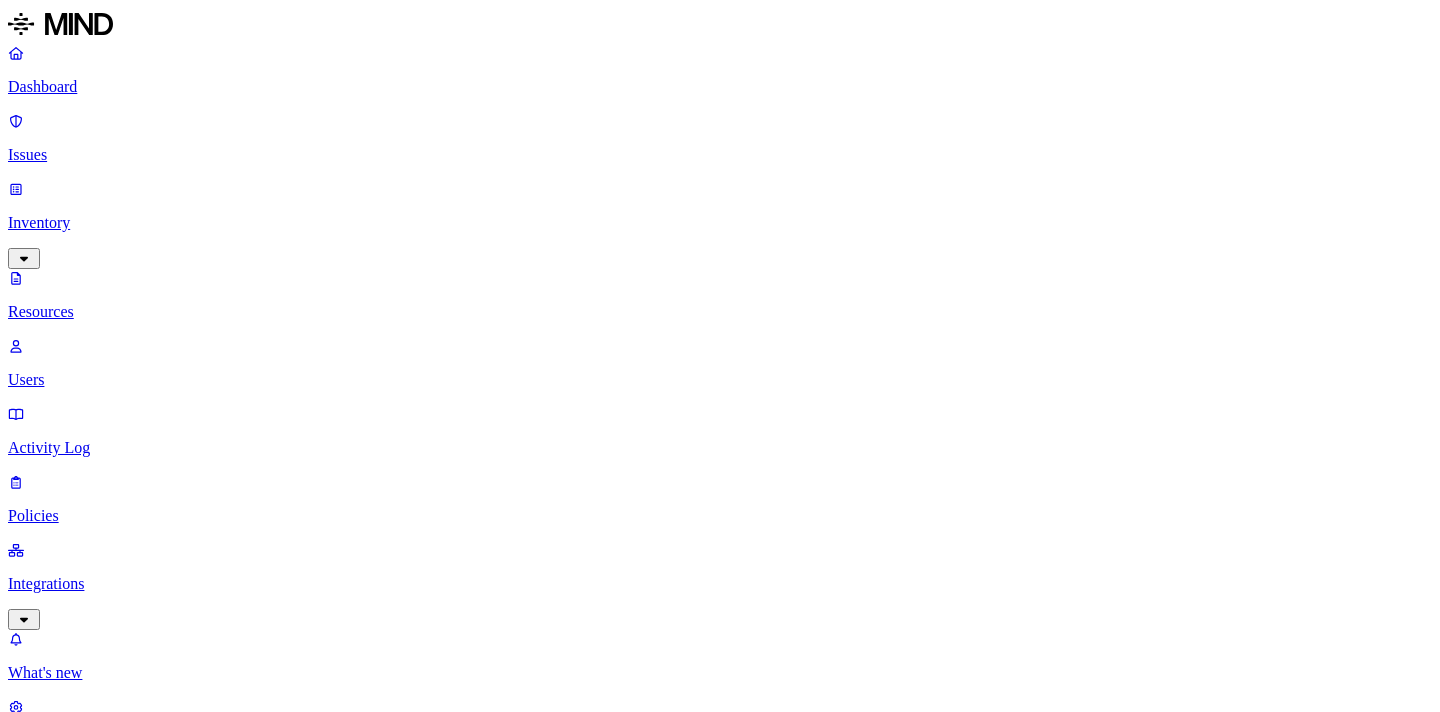 scroll, scrollTop: 0, scrollLeft: 0, axis: both 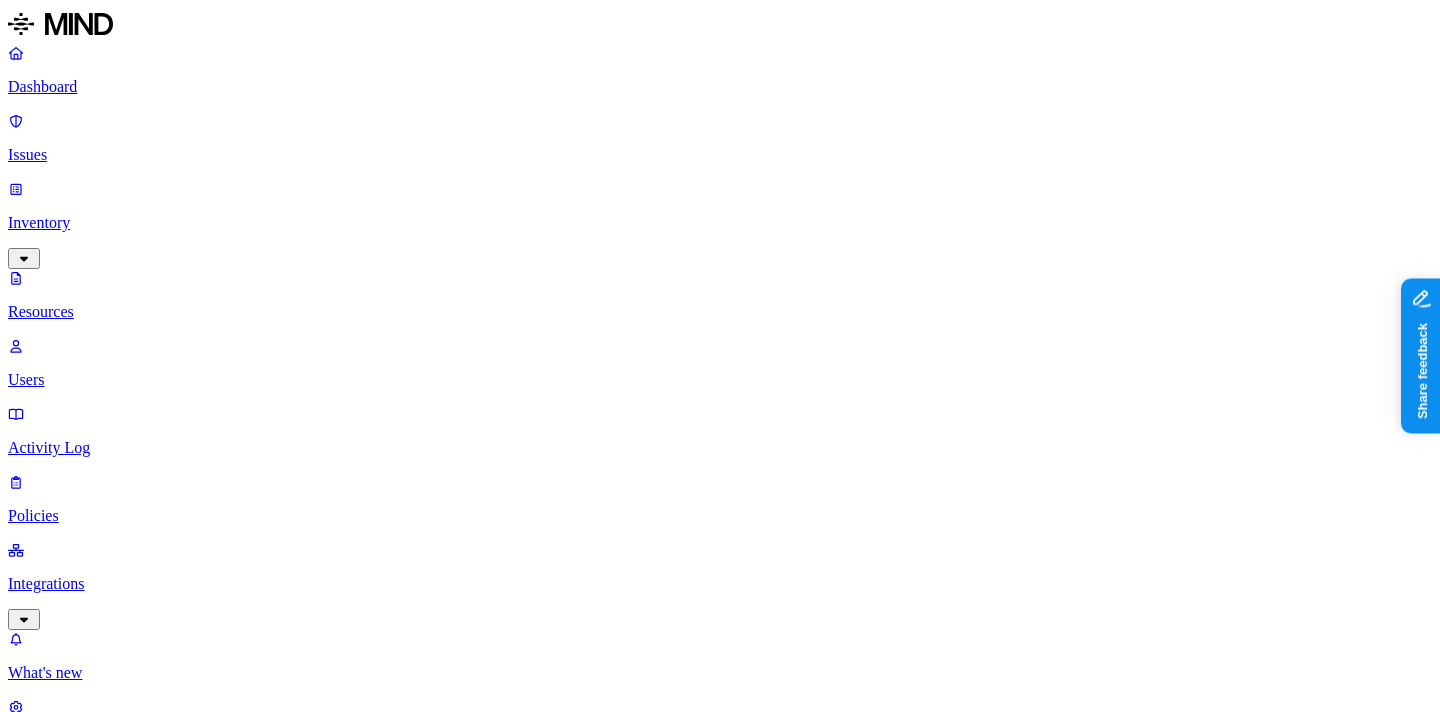 click on "Integrations" at bounding box center [720, 584] 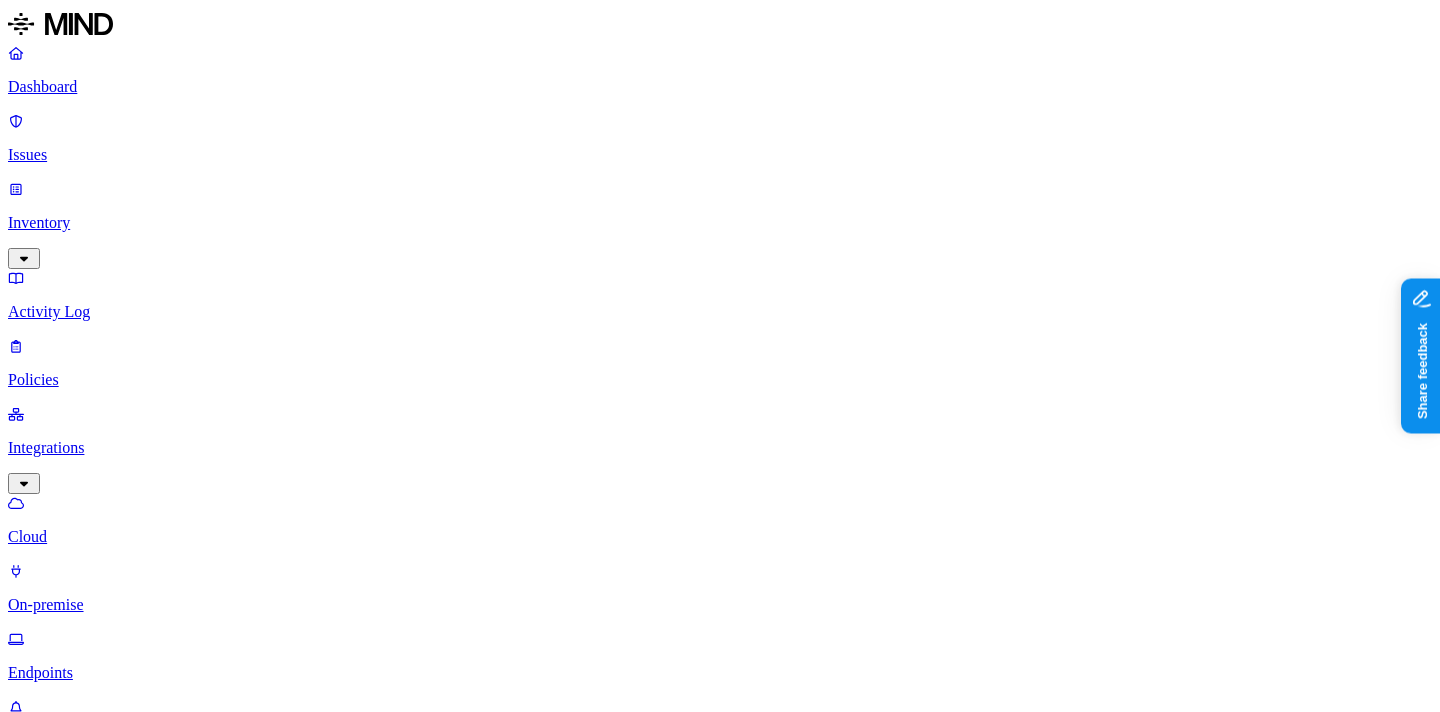 click on "Endpoints" at bounding box center [720, 656] 